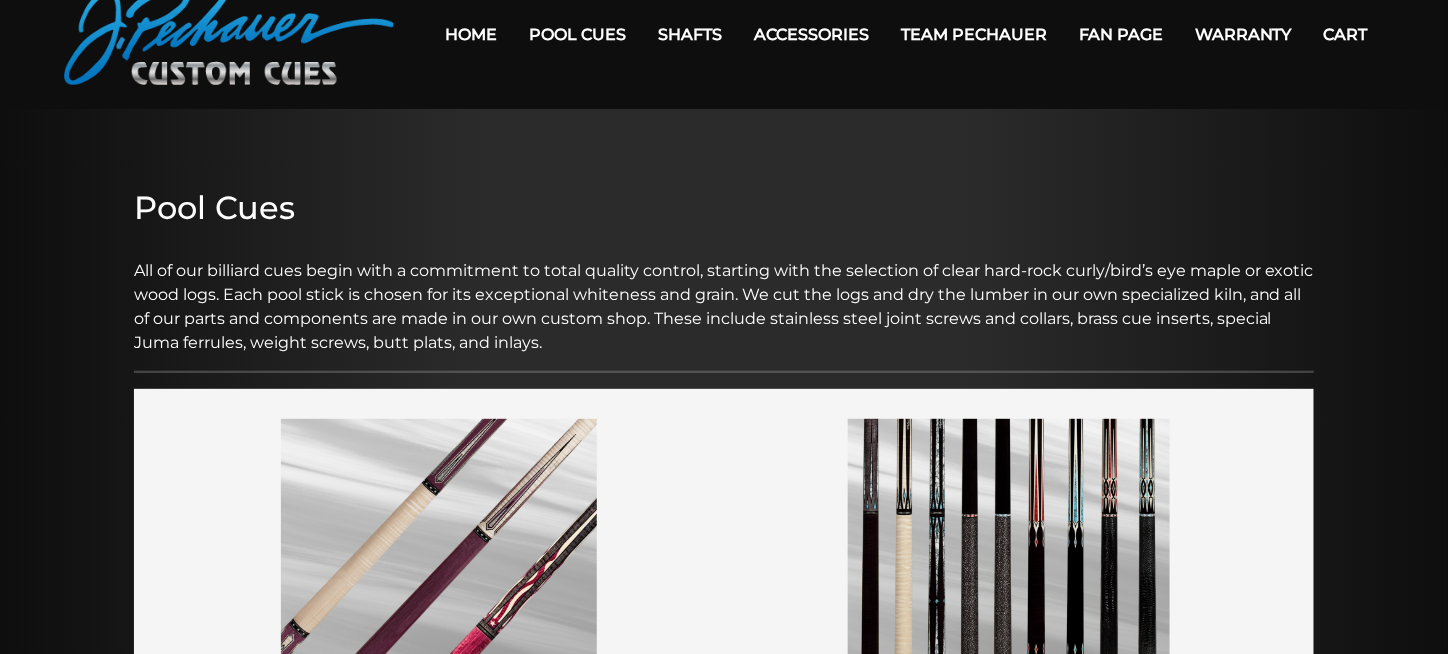 scroll, scrollTop: 0, scrollLeft: 0, axis: both 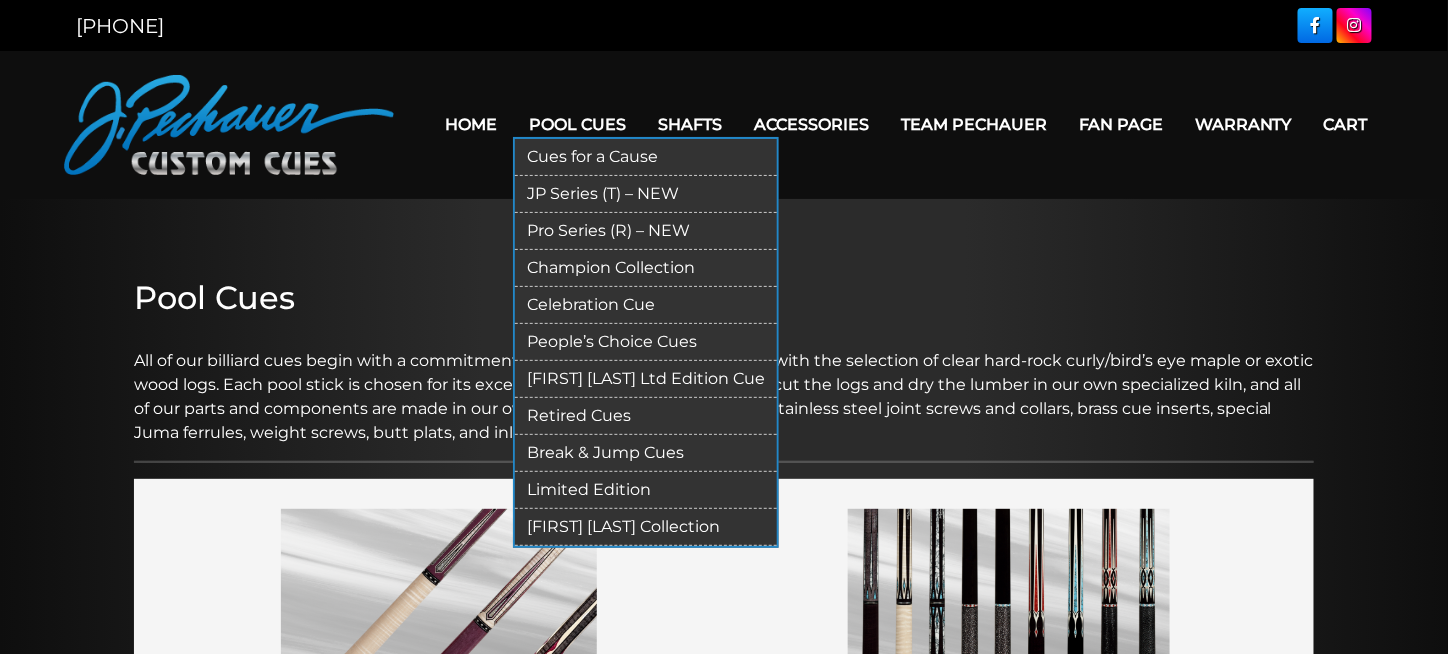click on "Champion Collection" at bounding box center (646, 268) 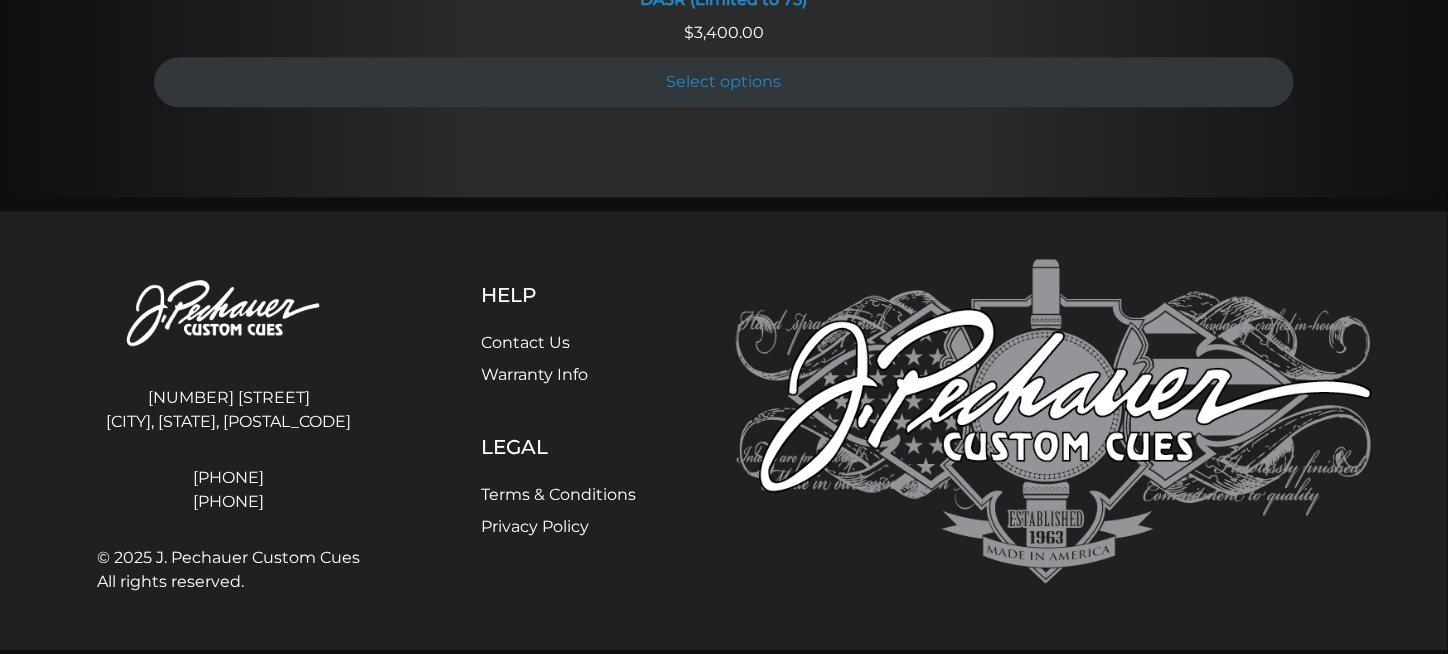scroll, scrollTop: 4086, scrollLeft: 0, axis: vertical 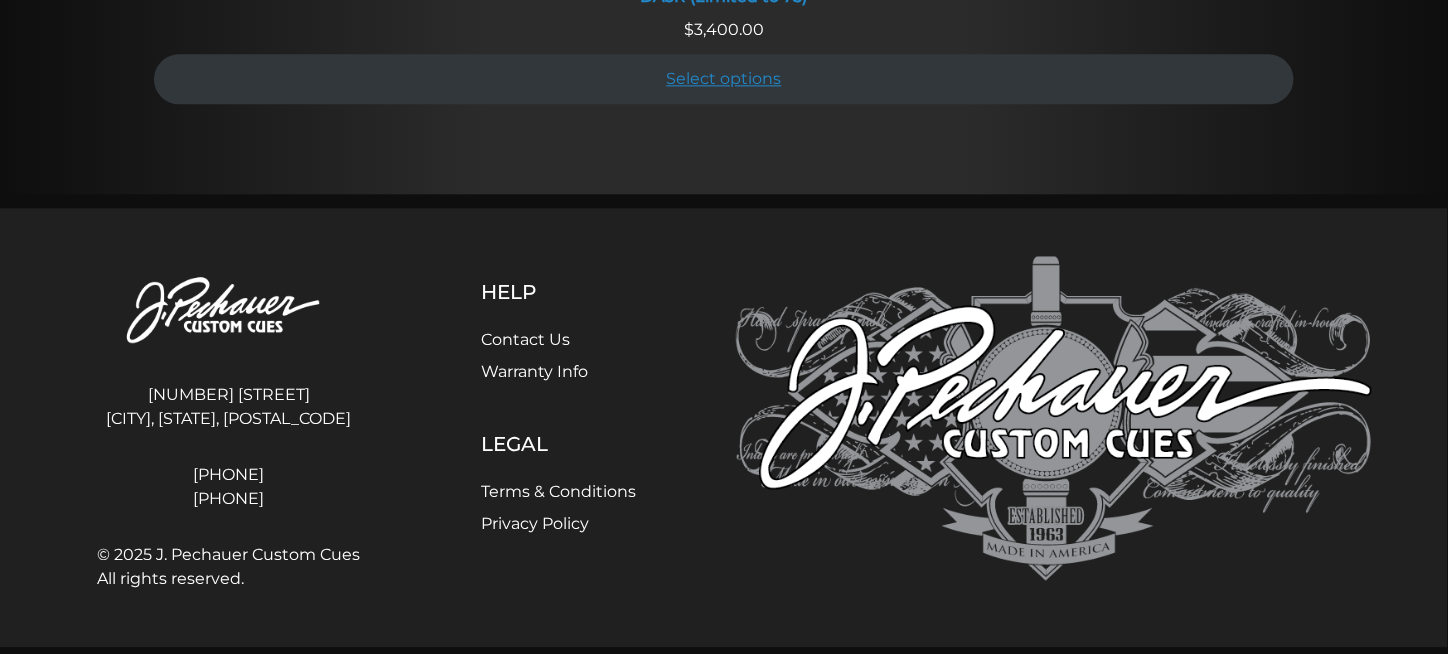 click on "Select options" at bounding box center [724, 78] 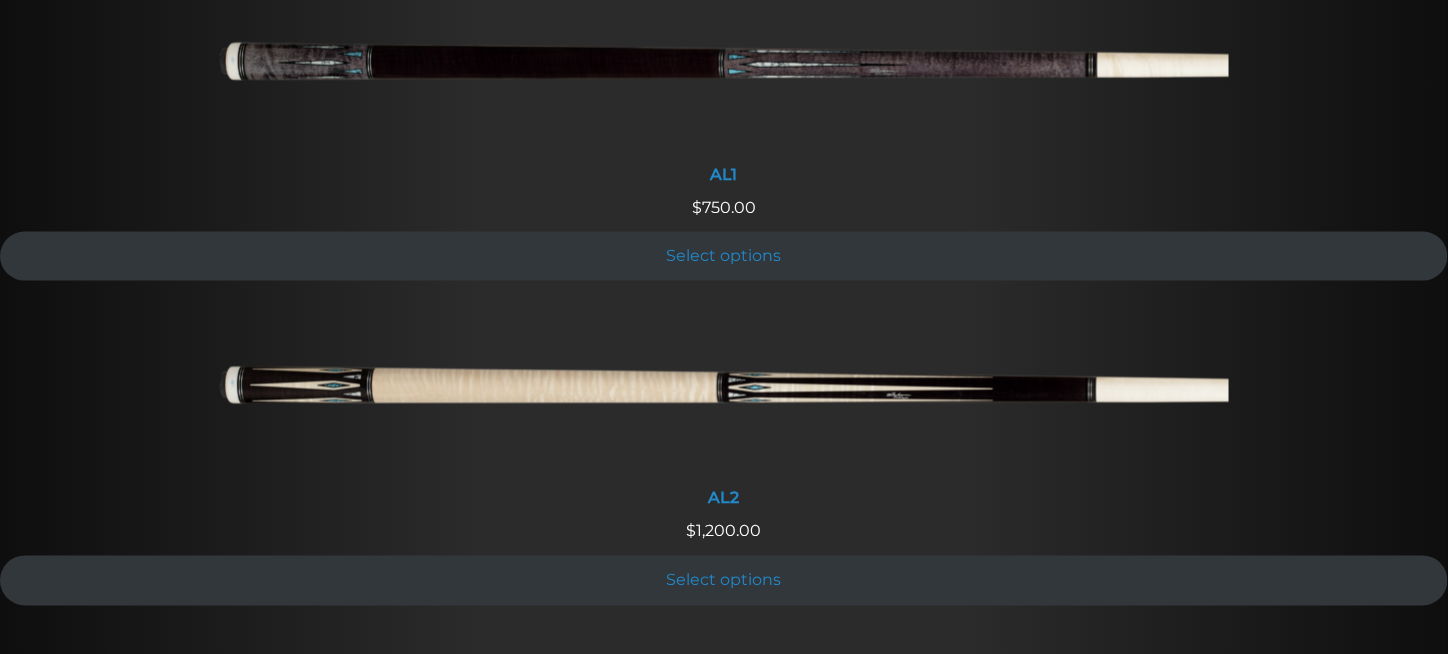 scroll, scrollTop: 0, scrollLeft: 0, axis: both 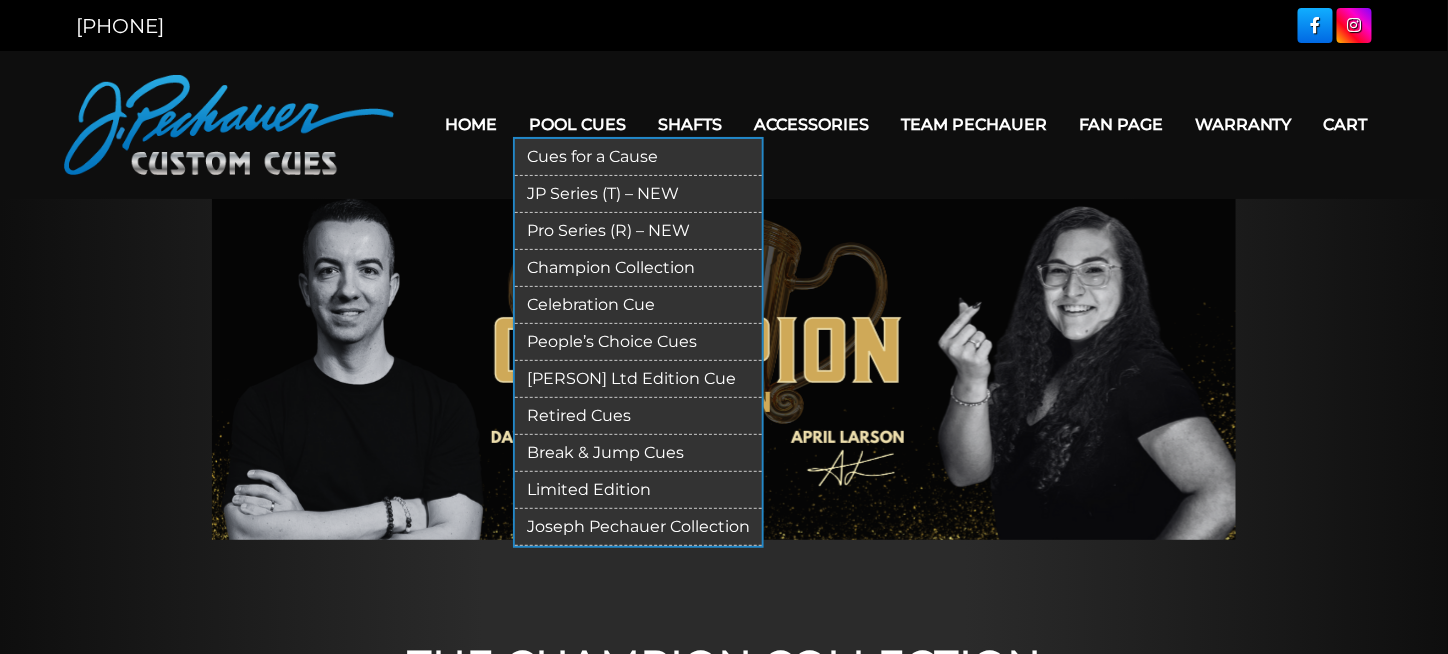 click on "Cues for a Cause" at bounding box center (638, 157) 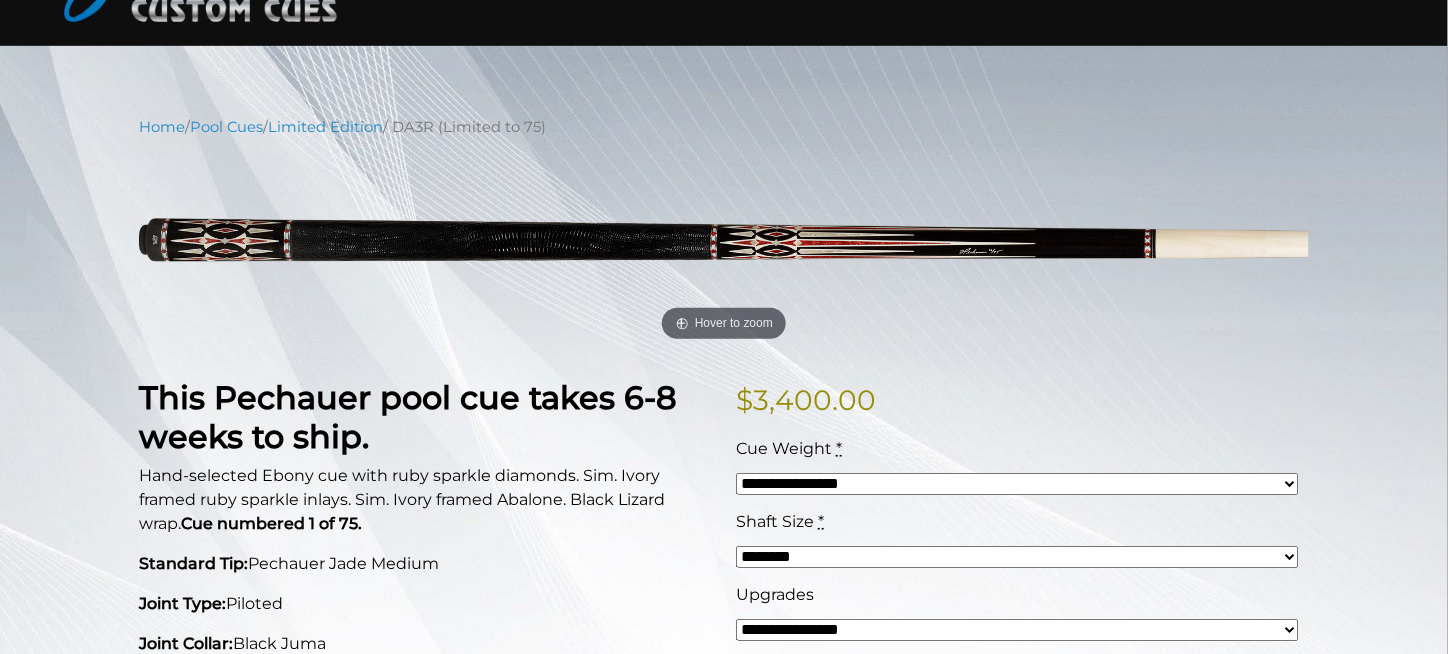scroll, scrollTop: 152, scrollLeft: 0, axis: vertical 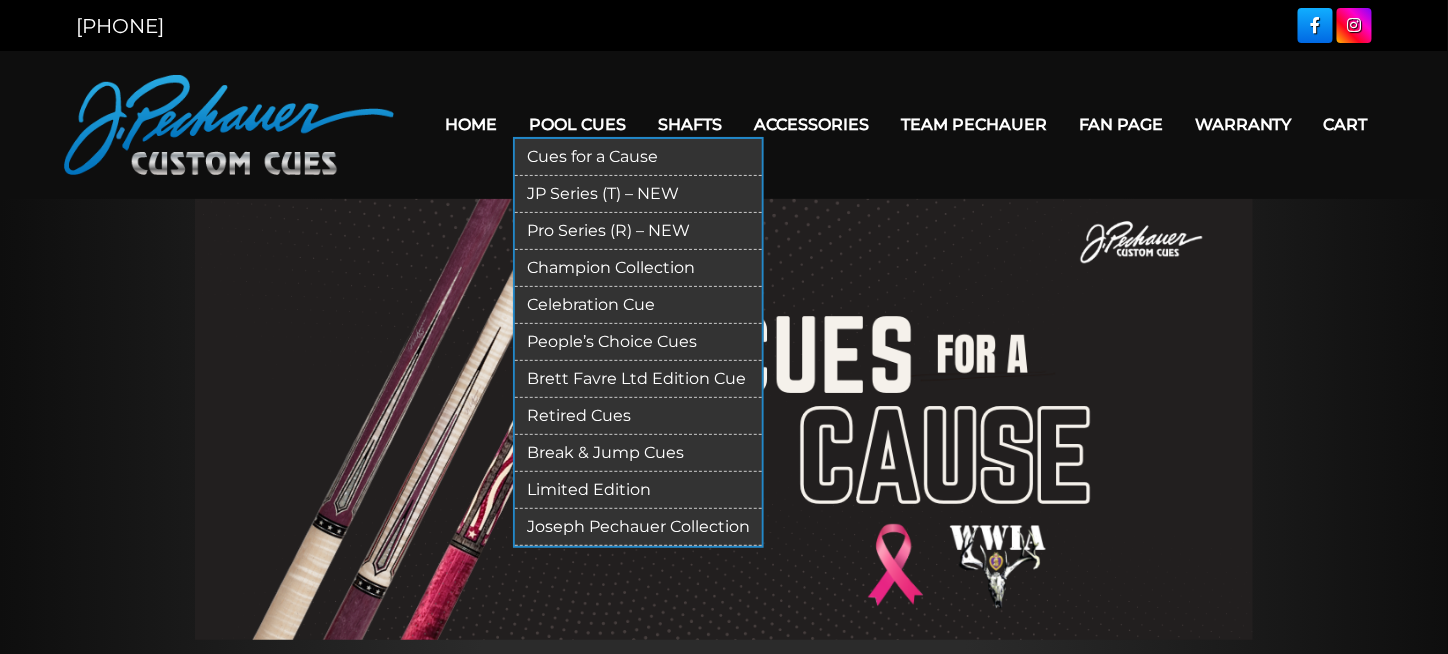 click on "JP Series (T) – NEW" at bounding box center (638, 194) 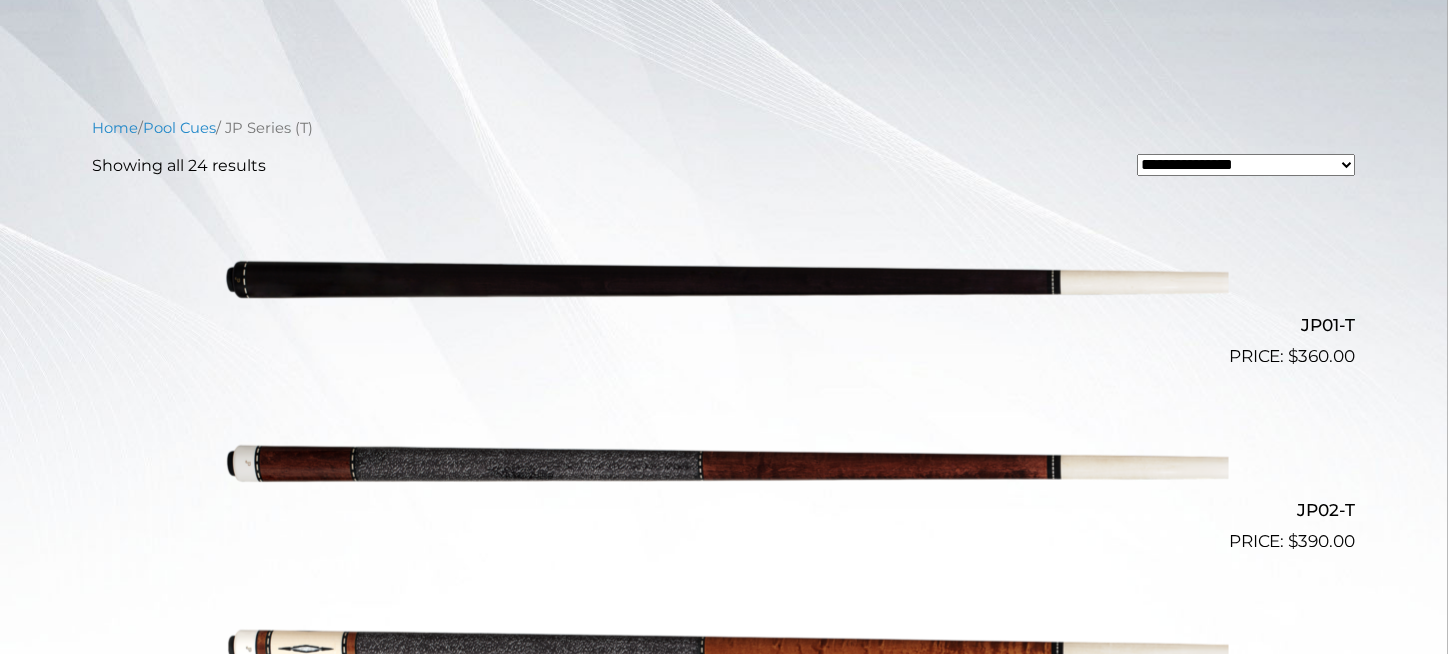 scroll, scrollTop: 0, scrollLeft: 0, axis: both 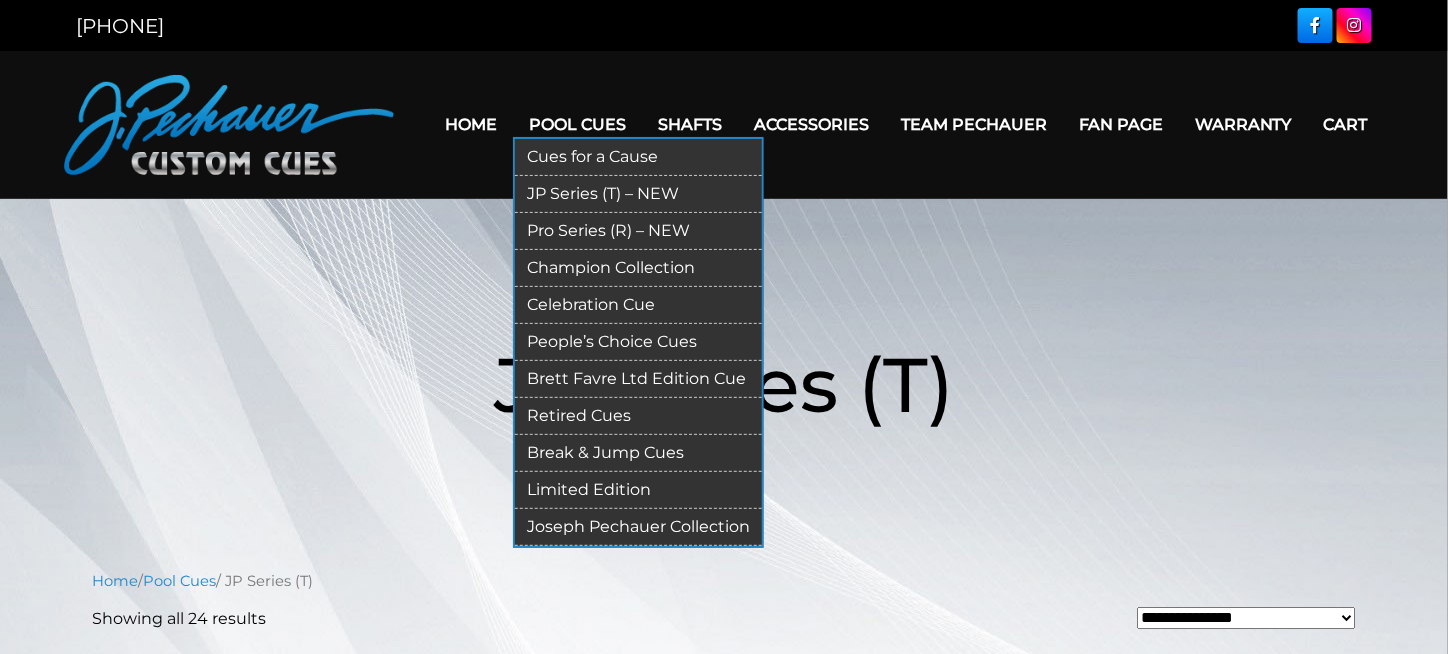 click on "Pro Series (R) – NEW" at bounding box center (638, 231) 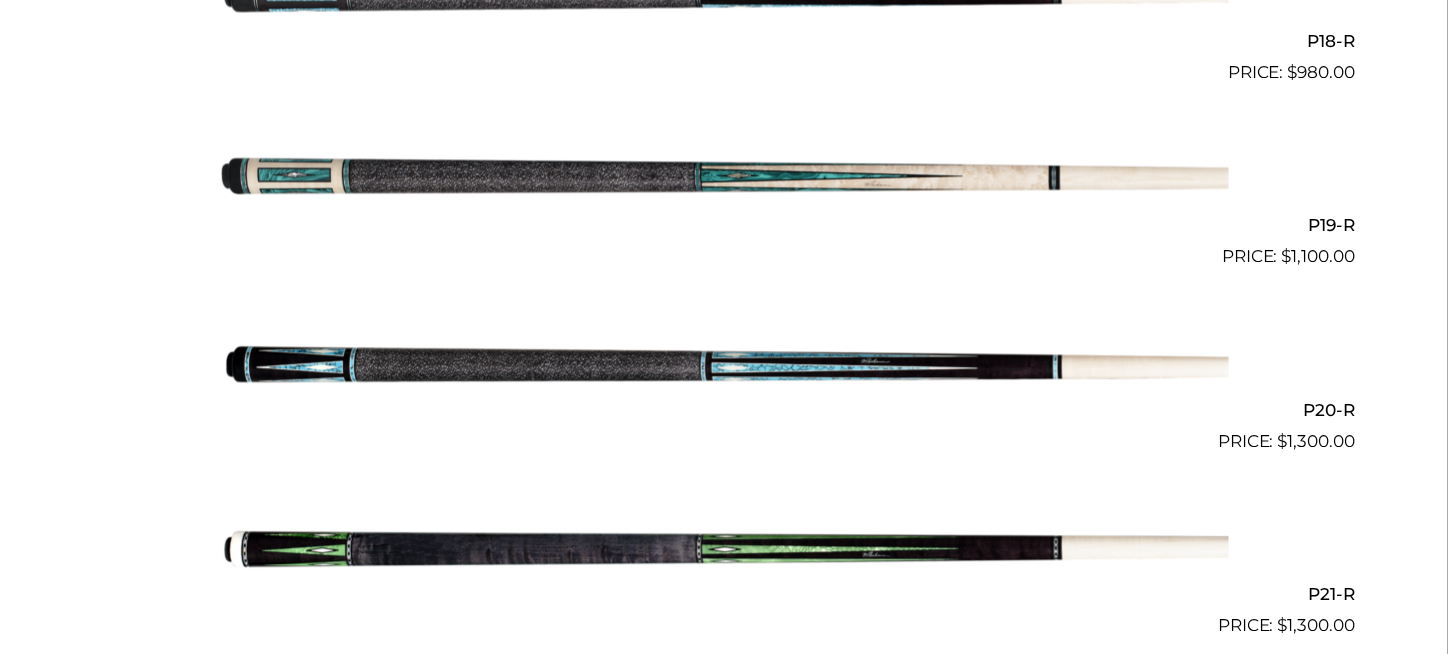 scroll, scrollTop: 3874, scrollLeft: 0, axis: vertical 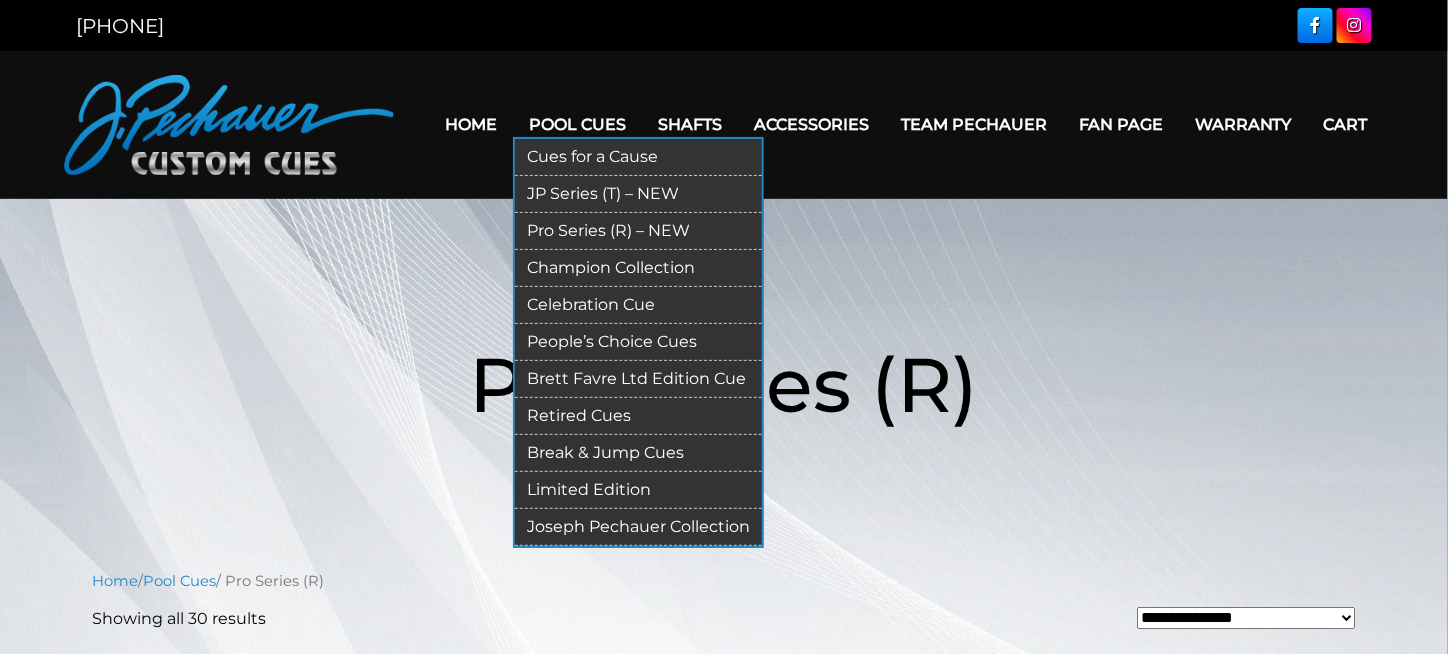 click on "Celebration Cue" at bounding box center [638, 305] 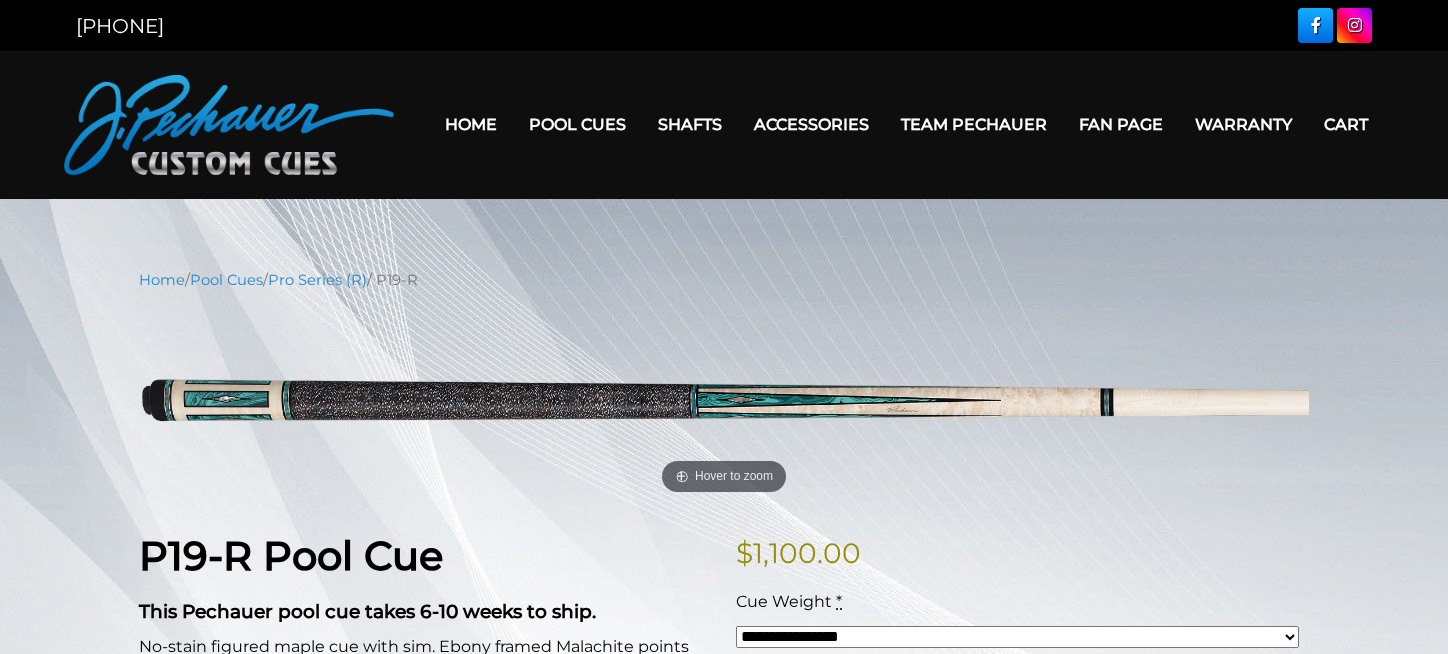 scroll, scrollTop: 0, scrollLeft: 0, axis: both 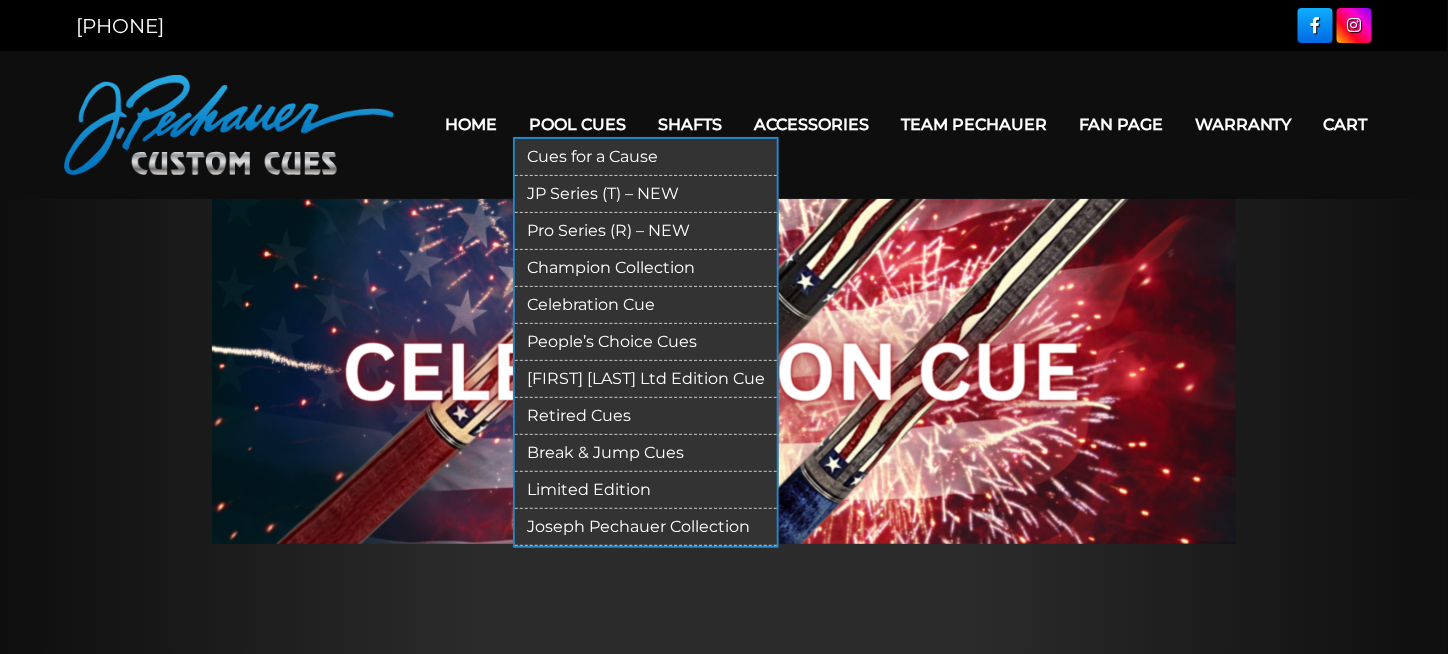 click on "People’s Choice Cues" at bounding box center (646, 342) 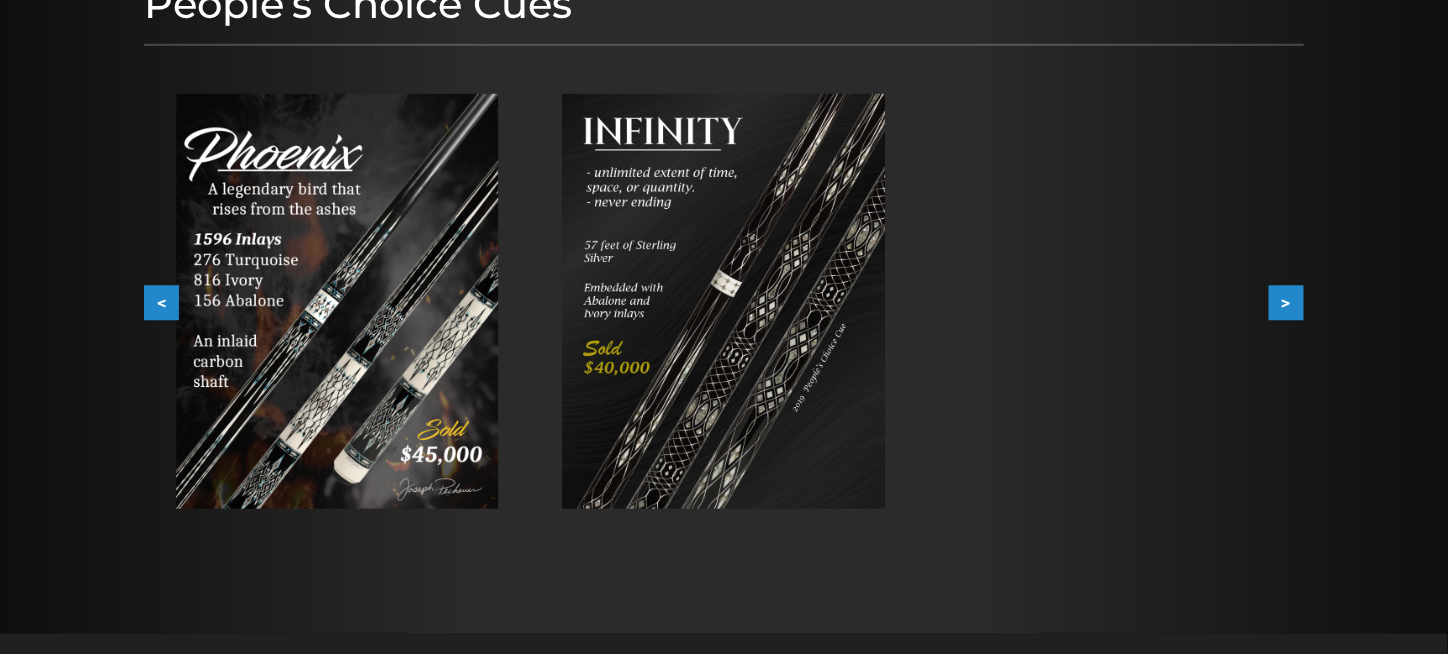 scroll, scrollTop: 306, scrollLeft: 0, axis: vertical 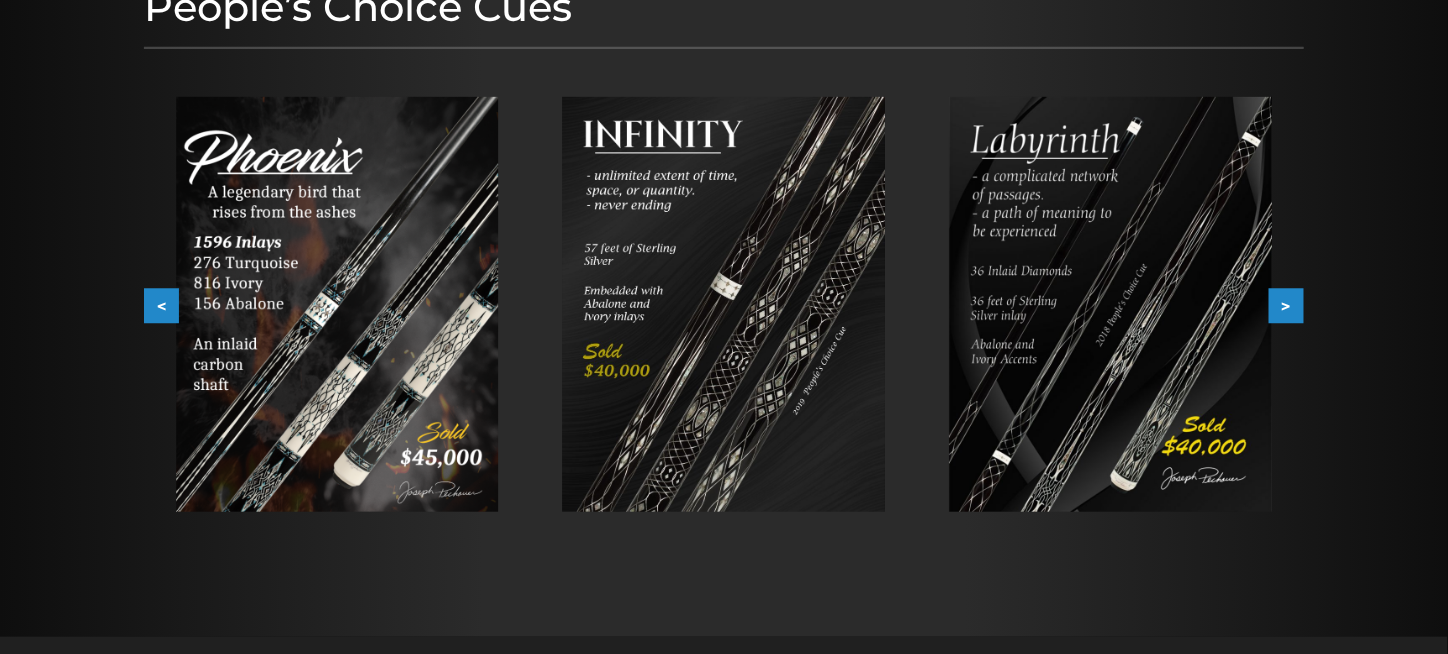 click on ">" at bounding box center (1286, 306) 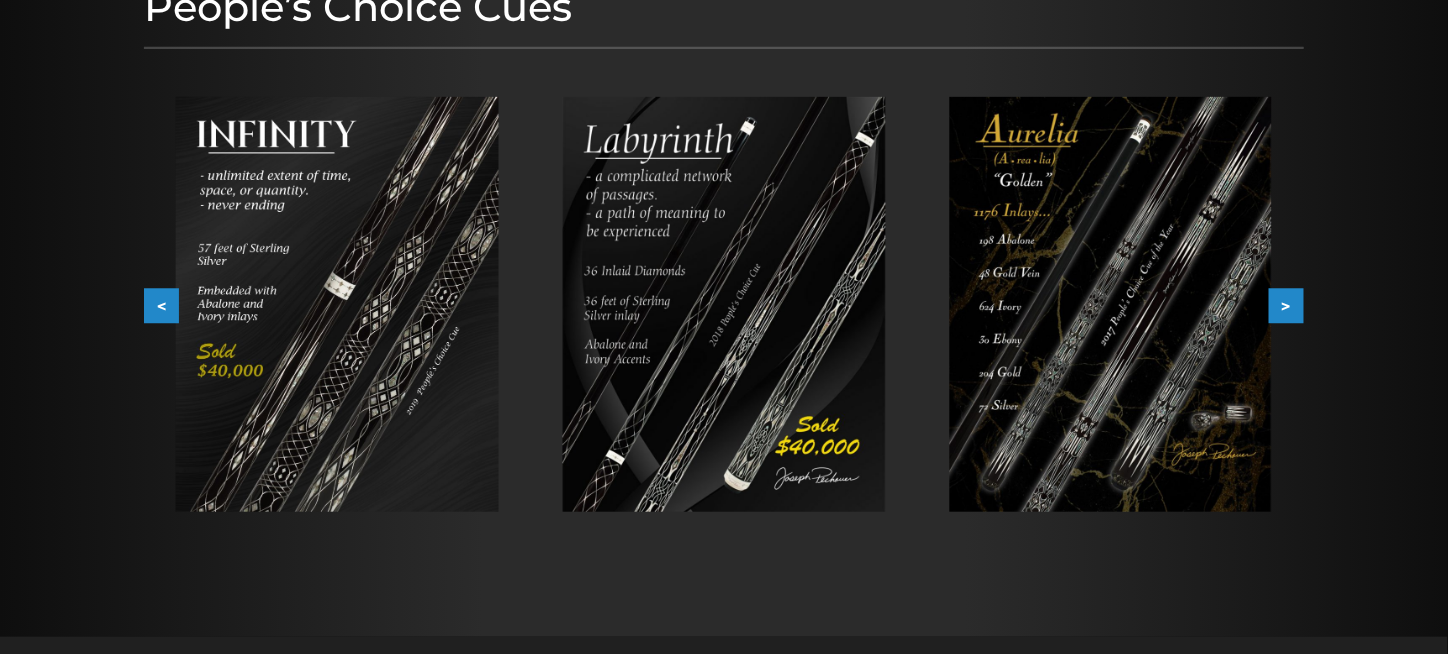 click on ">" at bounding box center (1286, 306) 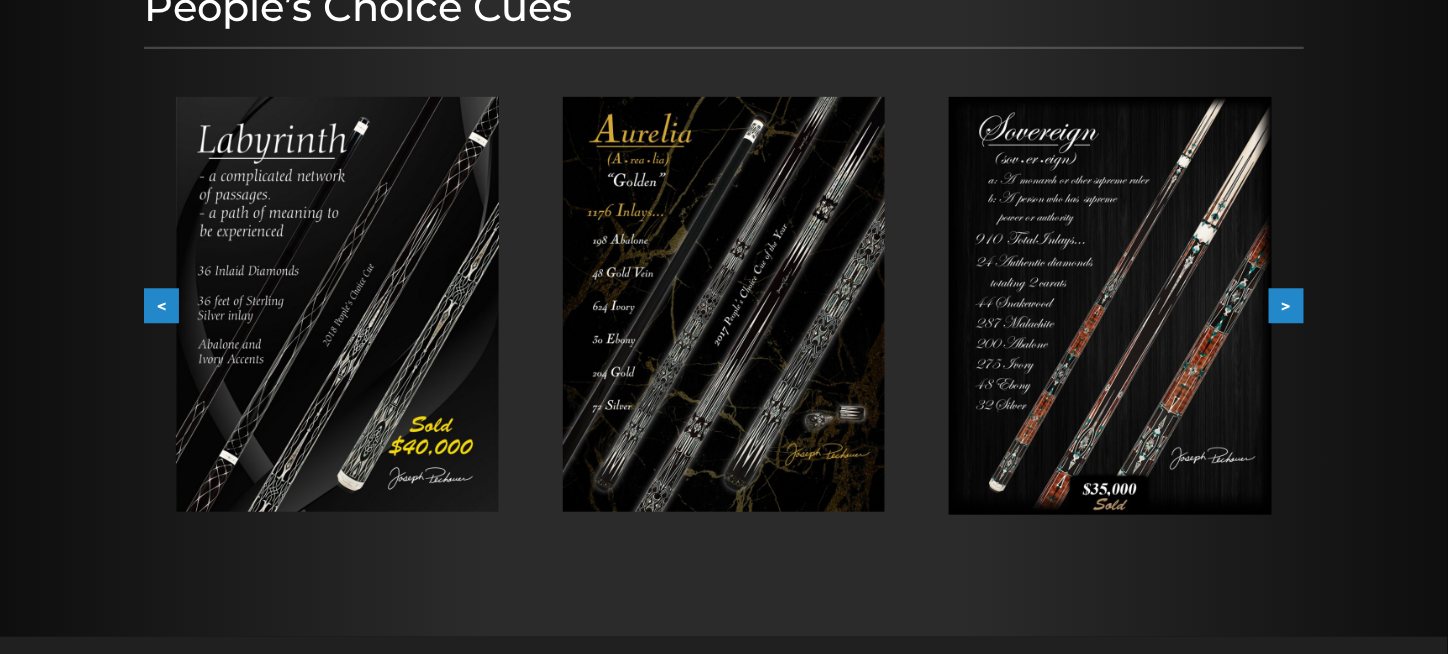 click on ">" at bounding box center [1286, 306] 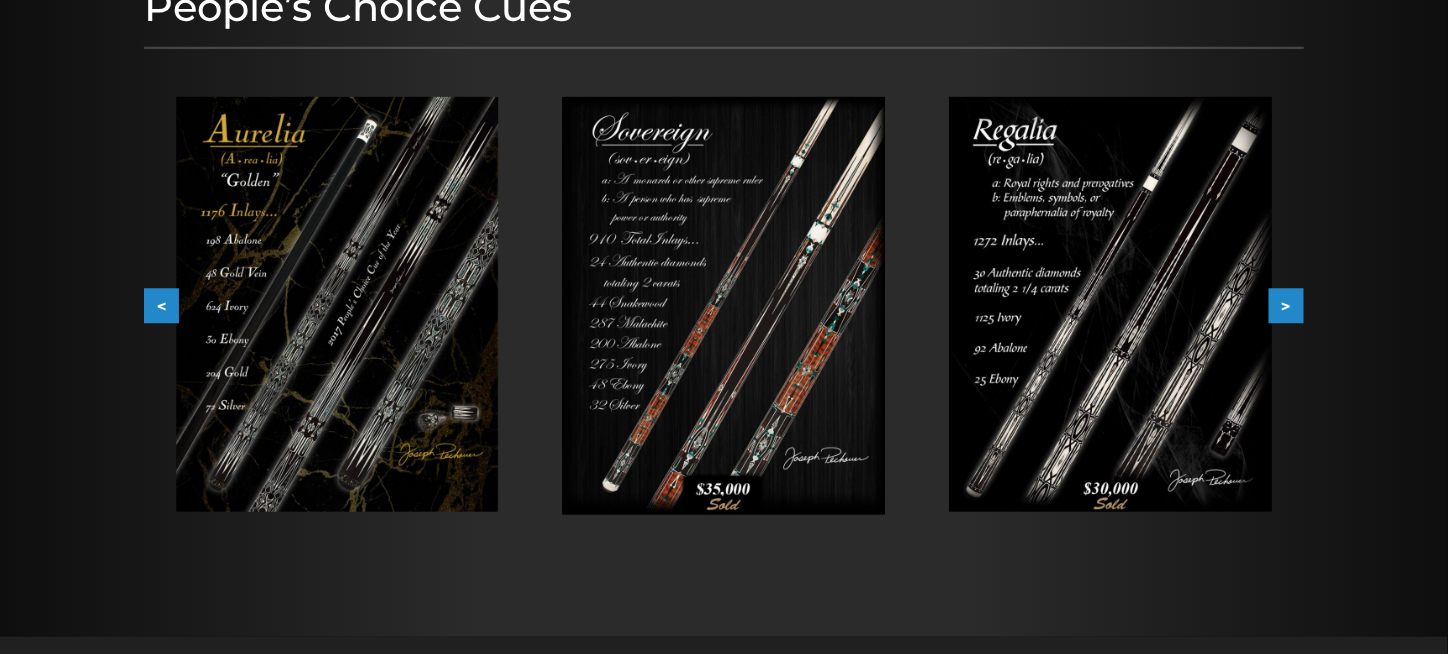 click on ">" at bounding box center [1286, 306] 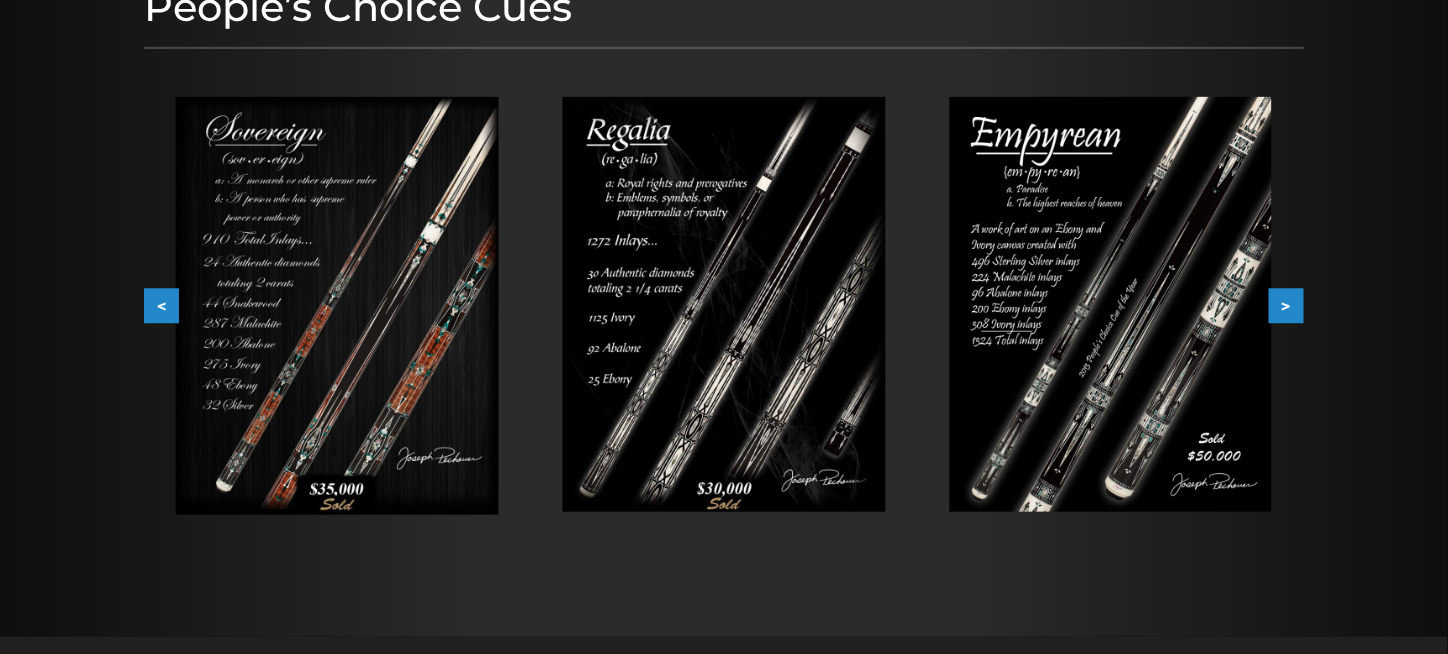 click on ">" at bounding box center (1286, 306) 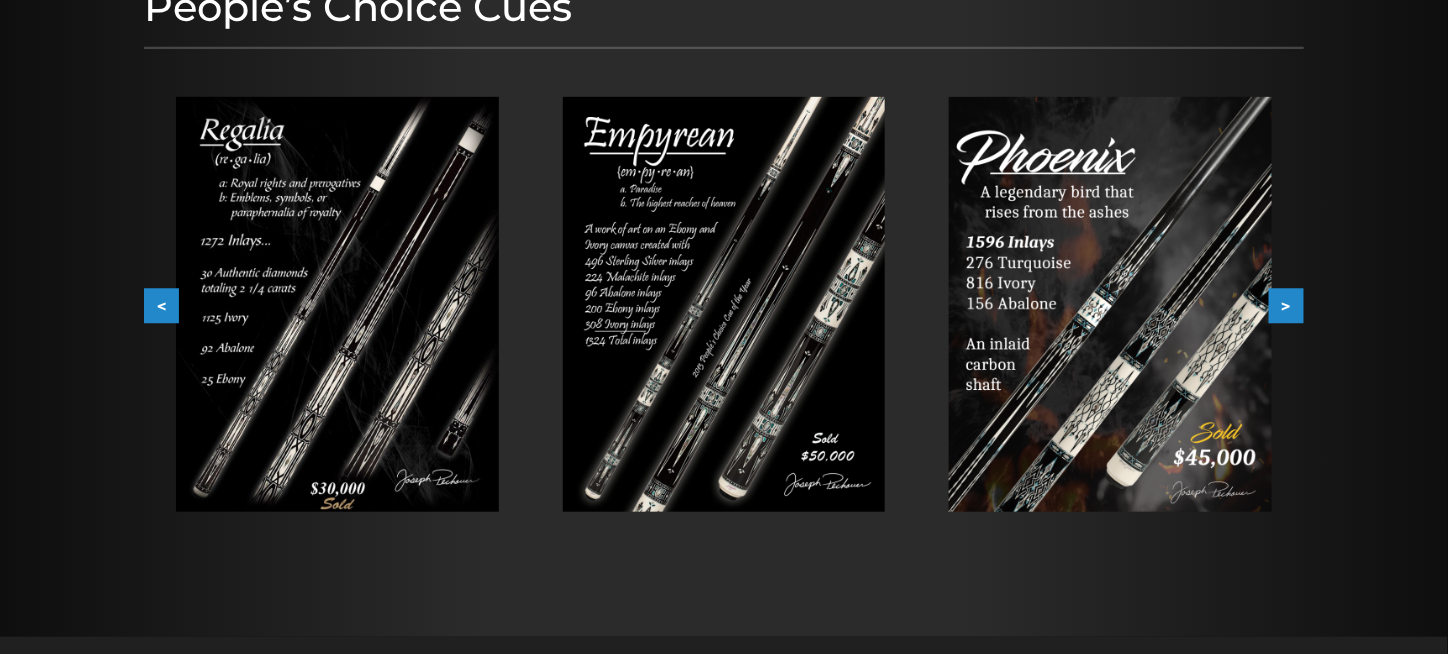 click on ">" at bounding box center (1286, 306) 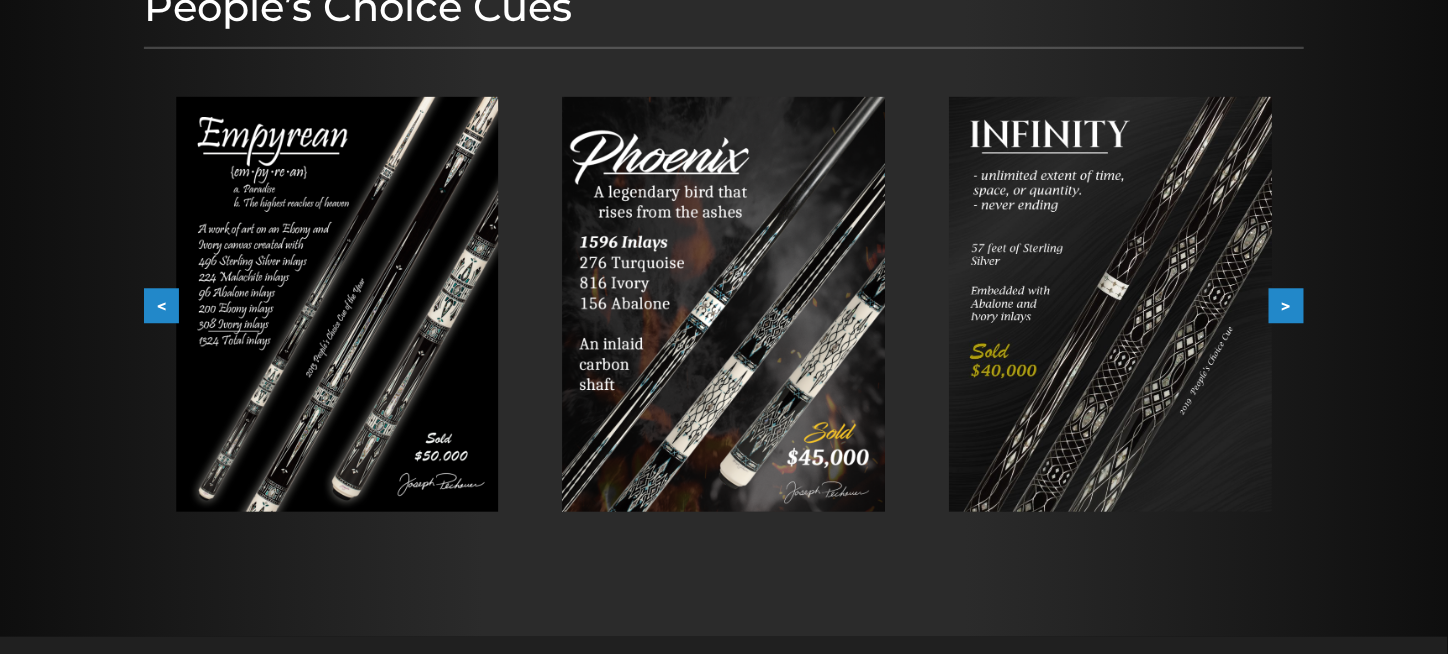 click on ">" at bounding box center [1286, 306] 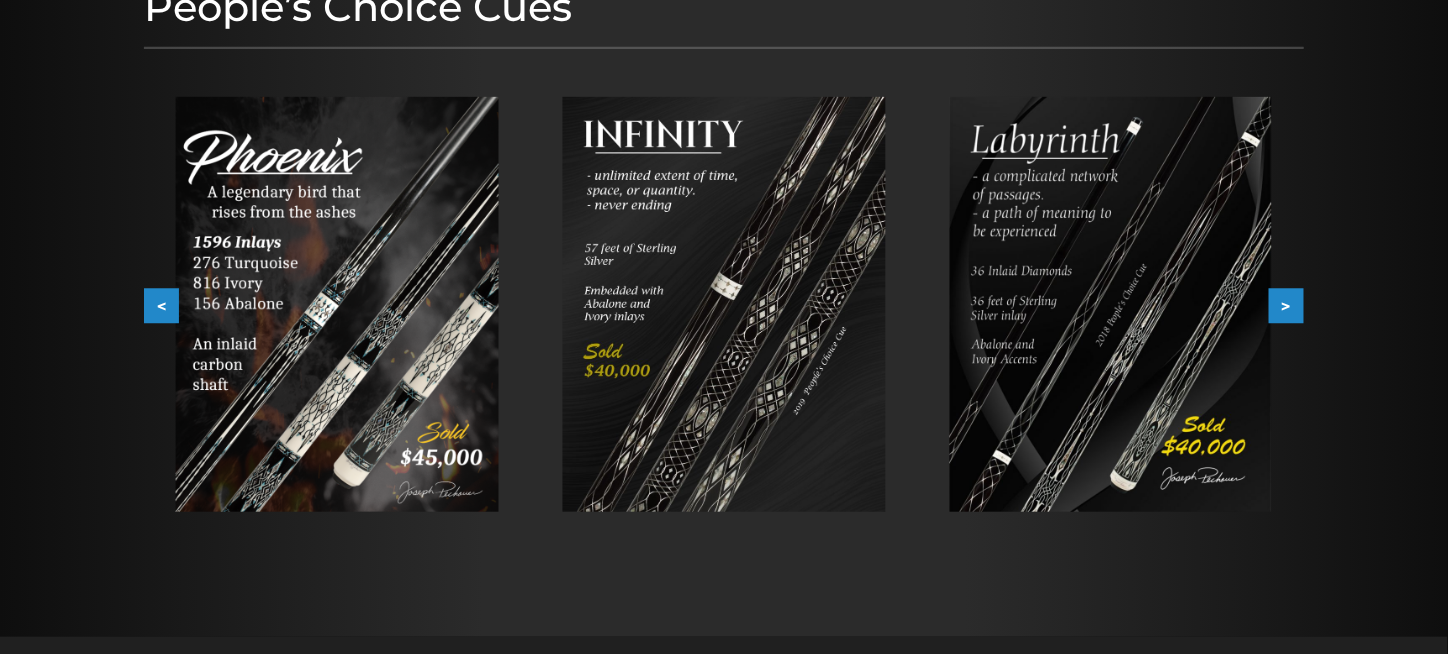 scroll, scrollTop: 0, scrollLeft: 0, axis: both 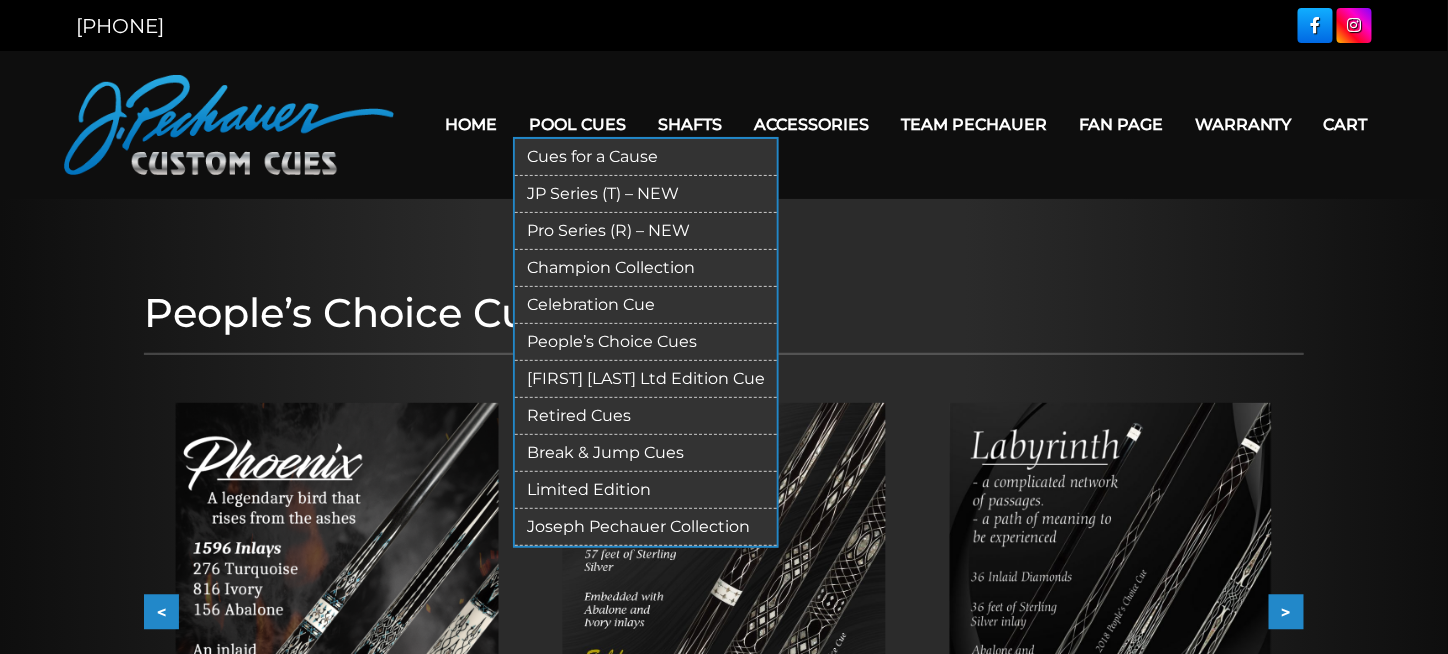 click on "Retired Cues" at bounding box center (646, 416) 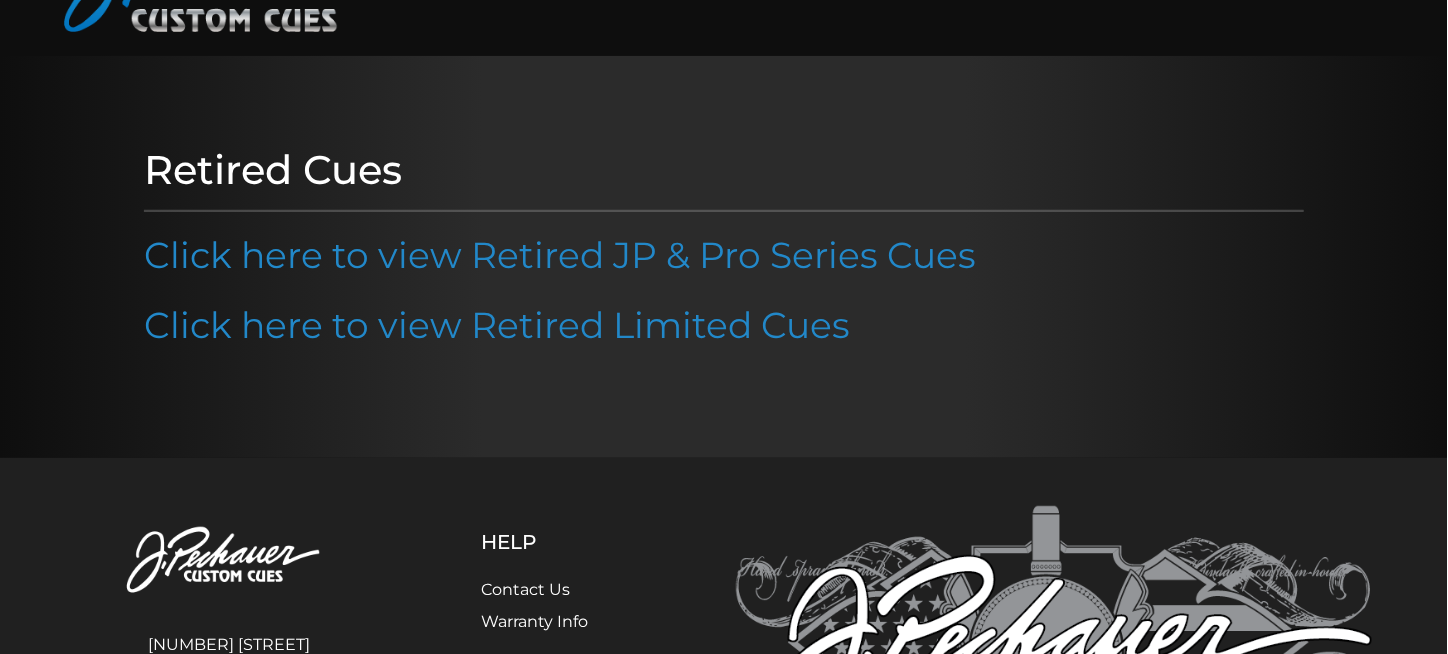 scroll, scrollTop: 0, scrollLeft: 0, axis: both 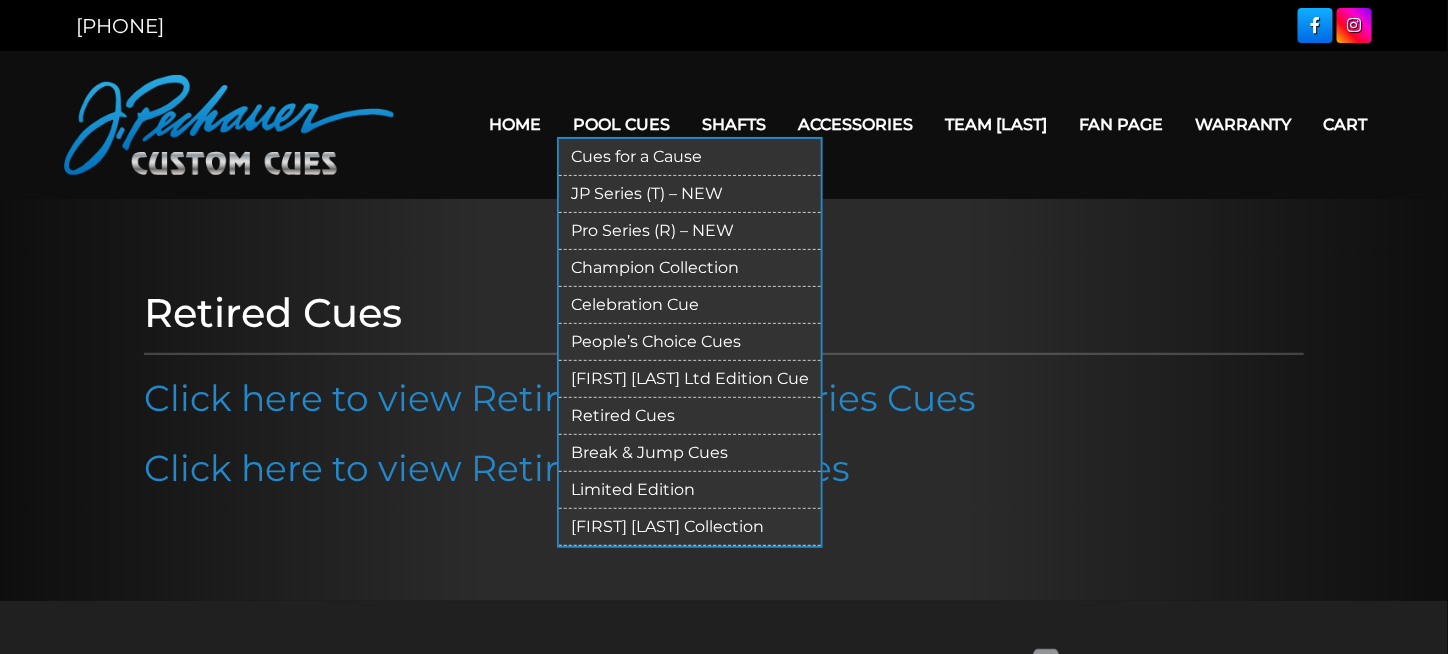 click on "Limited Edition" at bounding box center (690, 490) 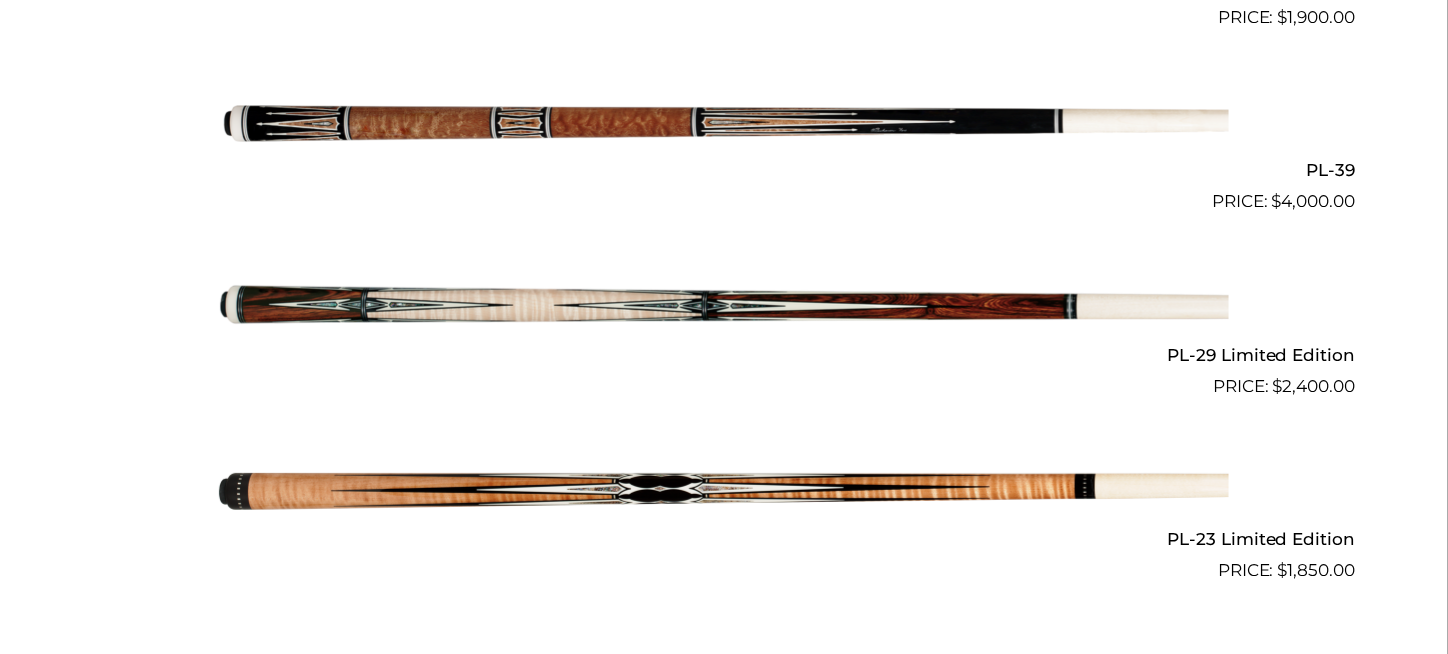 scroll, scrollTop: 2460, scrollLeft: 0, axis: vertical 